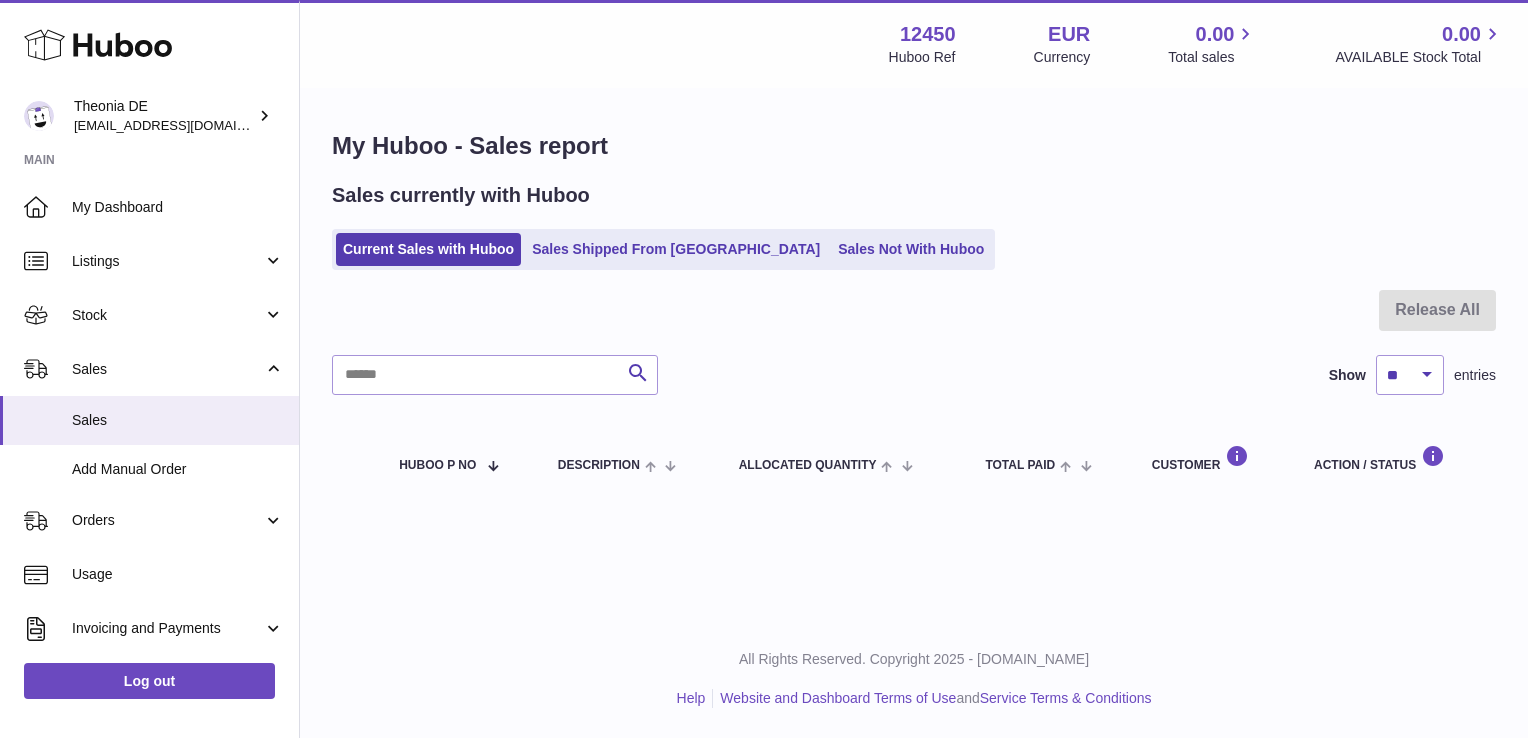 scroll, scrollTop: 0, scrollLeft: 0, axis: both 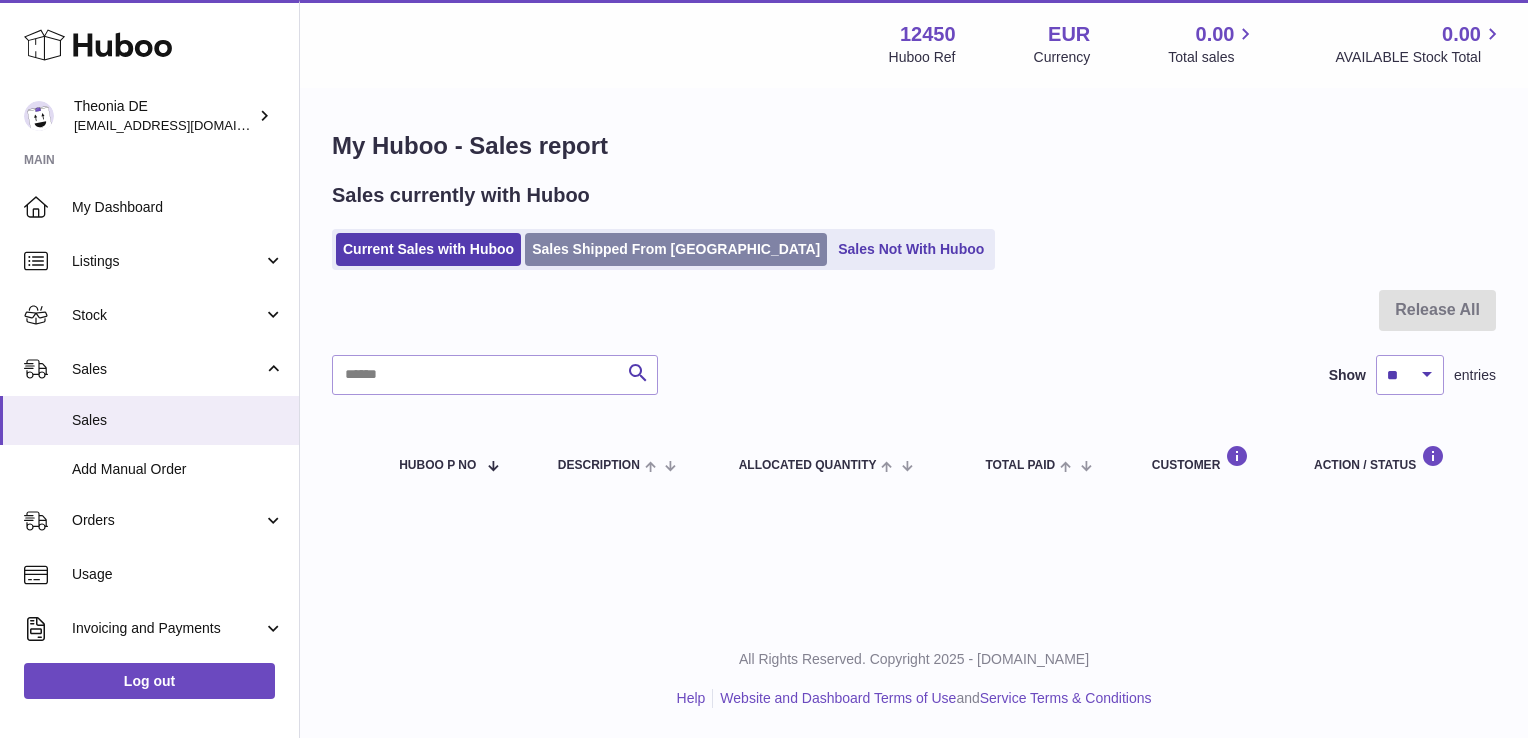 click on "Sales Shipped From [GEOGRAPHIC_DATA]" at bounding box center [676, 249] 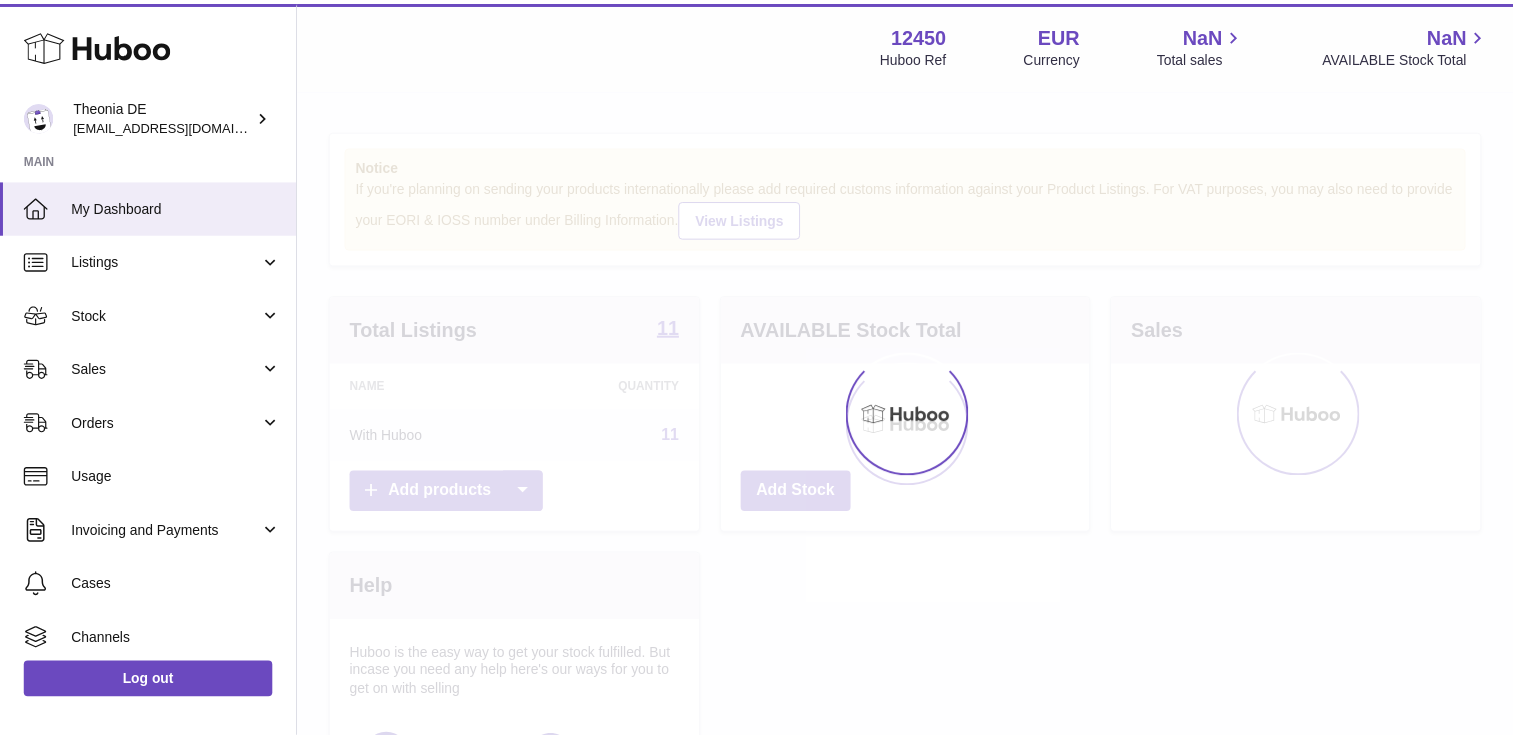 scroll, scrollTop: 0, scrollLeft: 0, axis: both 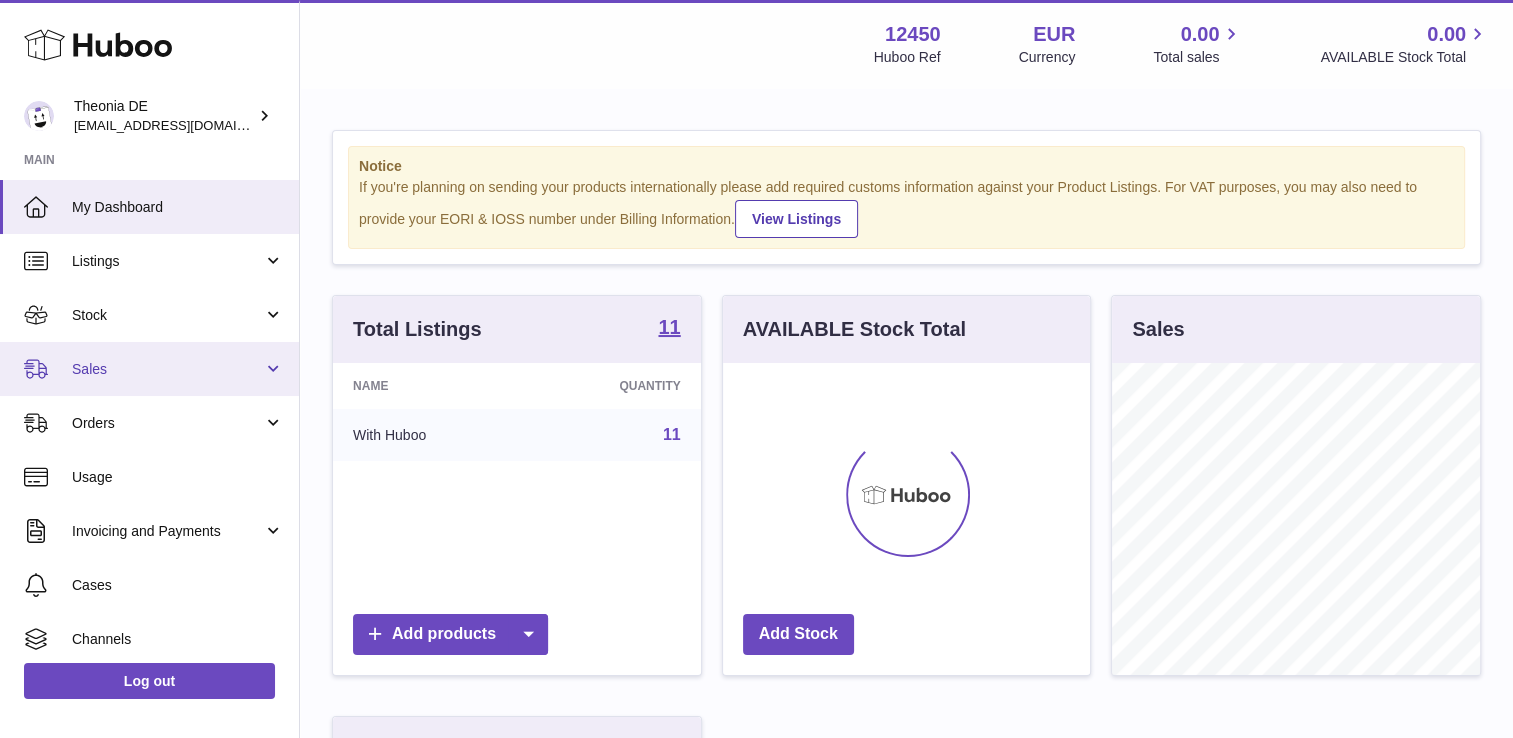 click on "Sales" at bounding box center (149, 369) 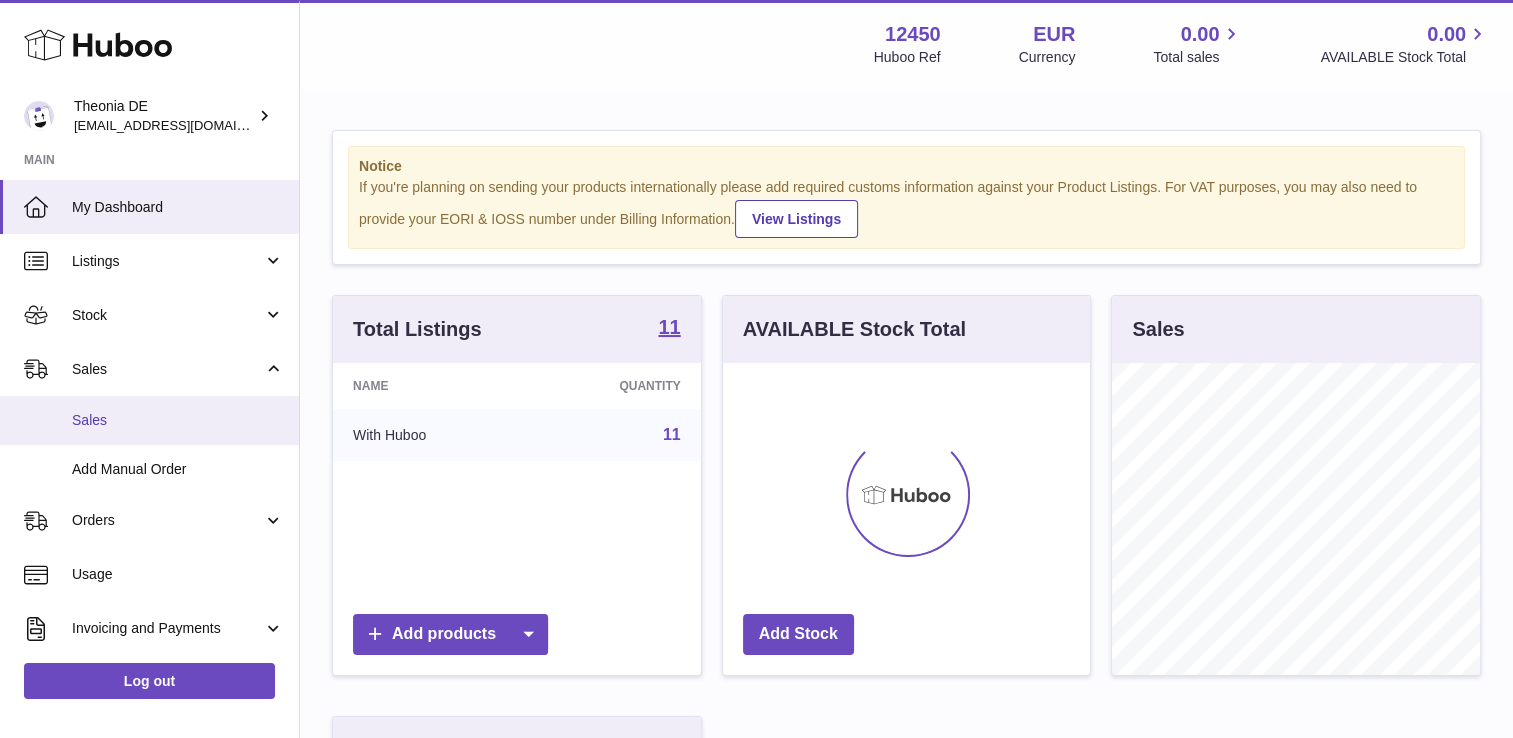 click on "Sales" at bounding box center [178, 420] 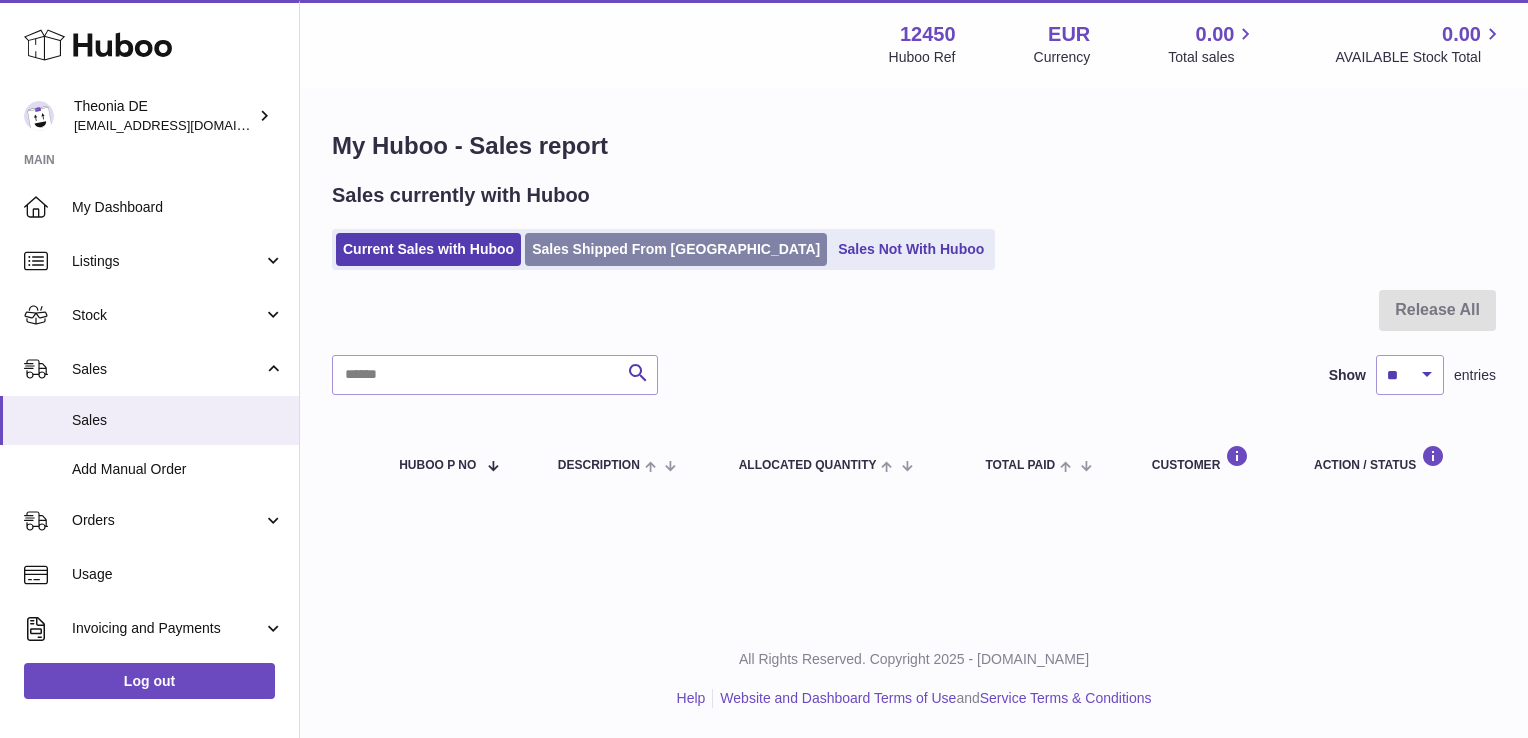 scroll, scrollTop: 0, scrollLeft: 0, axis: both 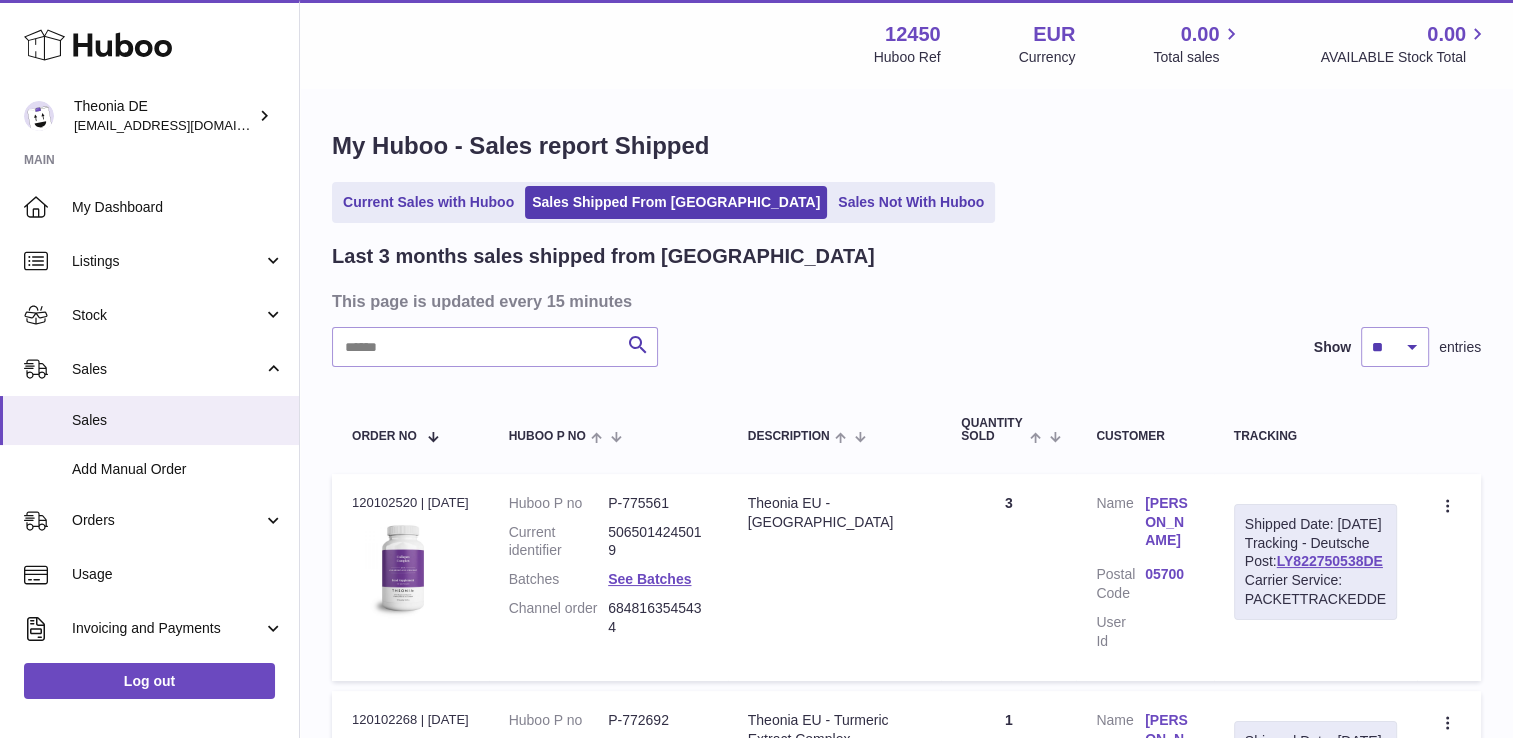 click on "Last 3 months sales shipped from [GEOGRAPHIC_DATA]     This page is updated every 15 minutes       Search
Show
** ** **
entries
Order No       Huboo P no       Description       Quantity Sold
Customer
Tracking
Order no
120102520 | [DATE]
Huboo P no   P-775561   Current identifier   5065014245019   Batches   See Batches
Channel order
6848163545434     Description
Theonia EU - Collagen Complex
Quantity
3
Customer  Name   [PERSON_NAME]   Postal Code   05700   User Id
Shipped Date: [DATE]
Tracking - Deutsche Post:
LY822750538DE
Carrier Service: PACKETTRACKEDDE
Create a ticket
Order no     Huboo P no" at bounding box center [906, 1467] 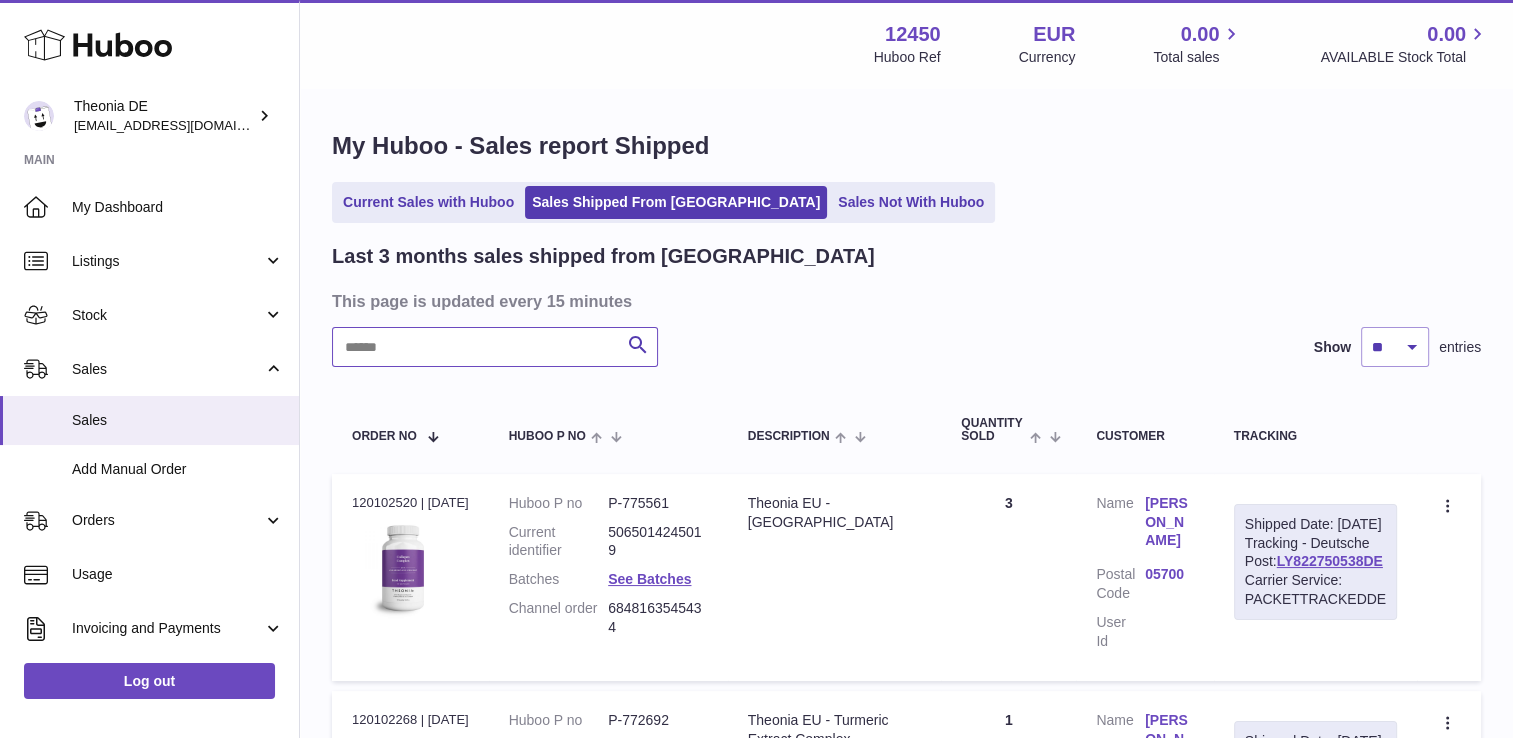 click at bounding box center (495, 347) 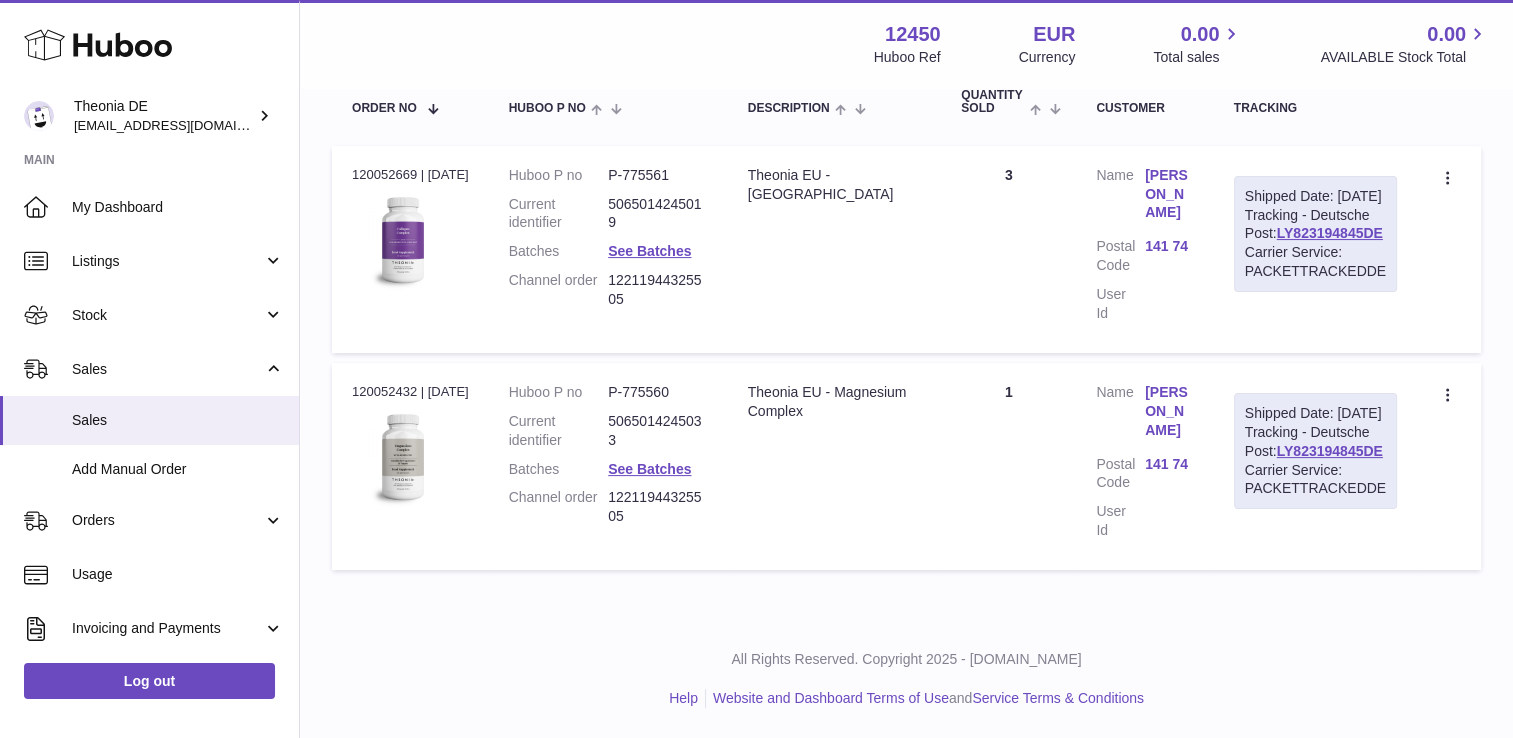 scroll, scrollTop: 339, scrollLeft: 0, axis: vertical 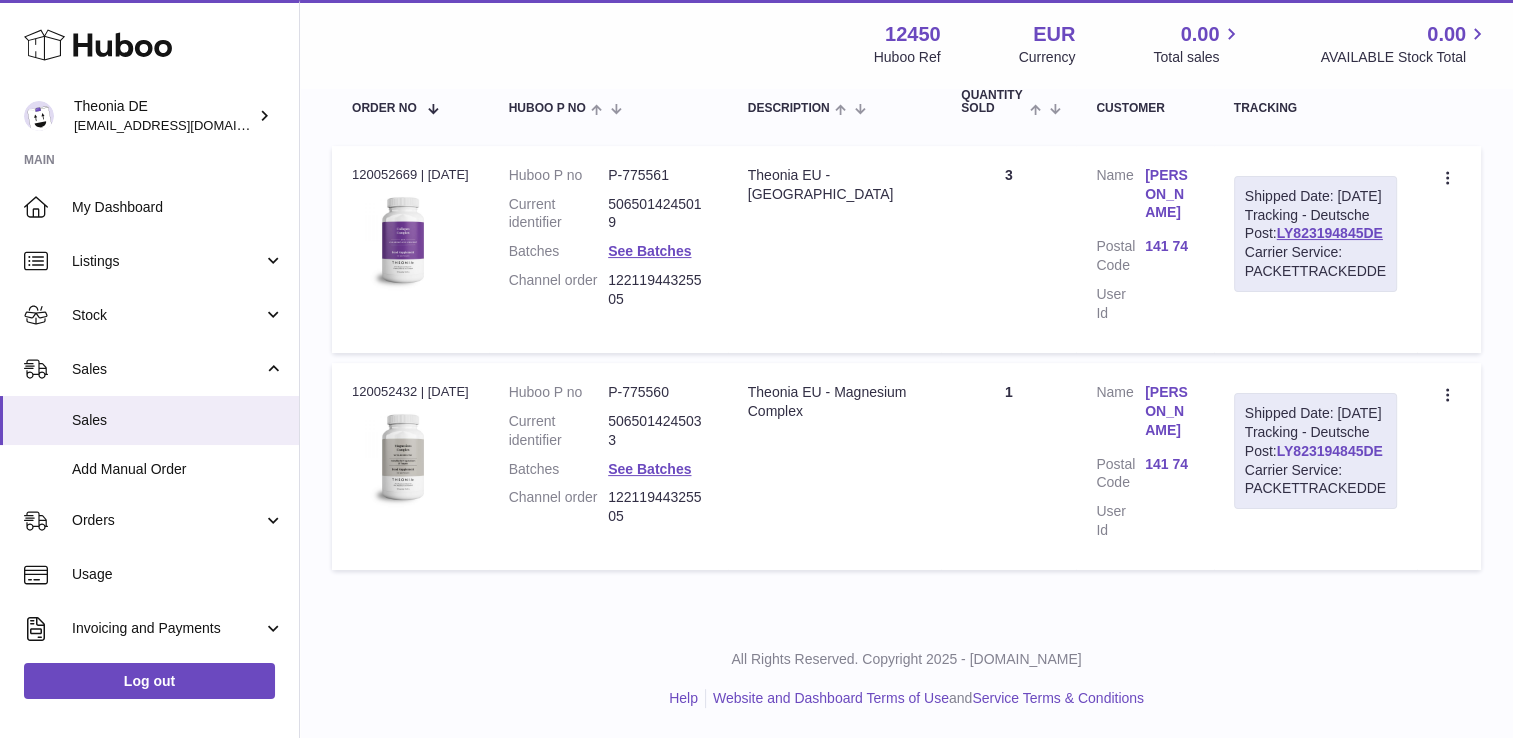click on "LY823194845DE" at bounding box center [1330, 451] 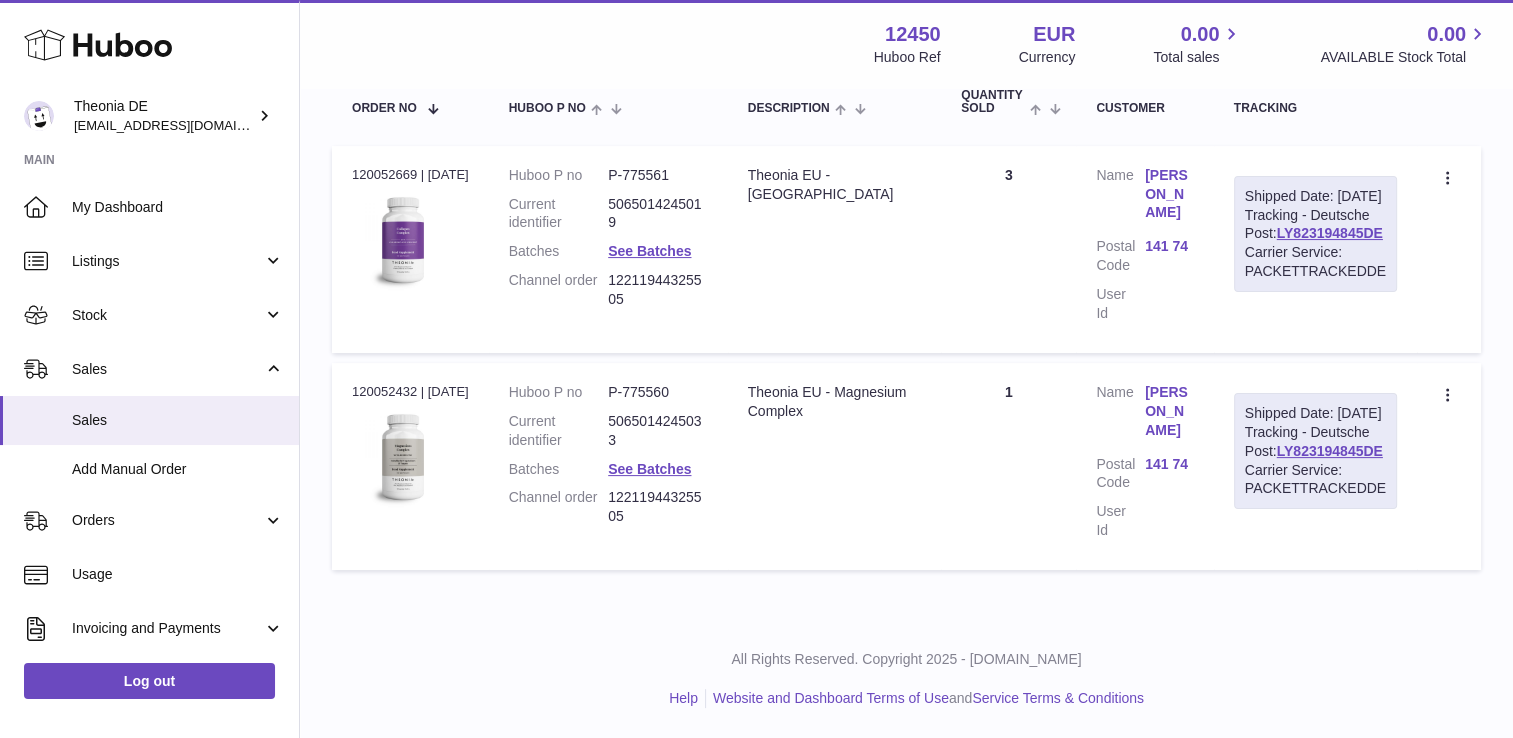 scroll, scrollTop: 0, scrollLeft: 0, axis: both 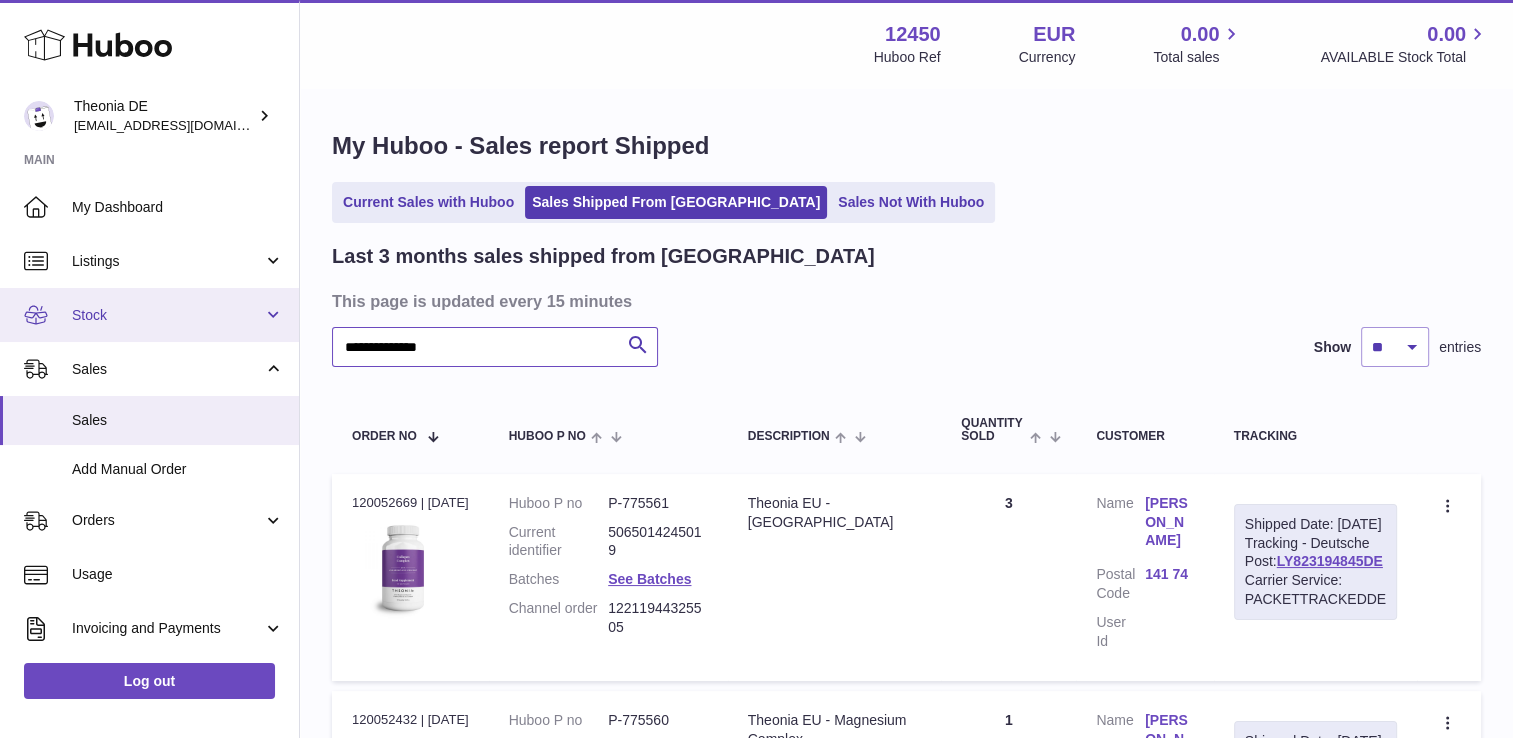 click on ".st0{fill:#141414;}" at bounding box center [756, 369] 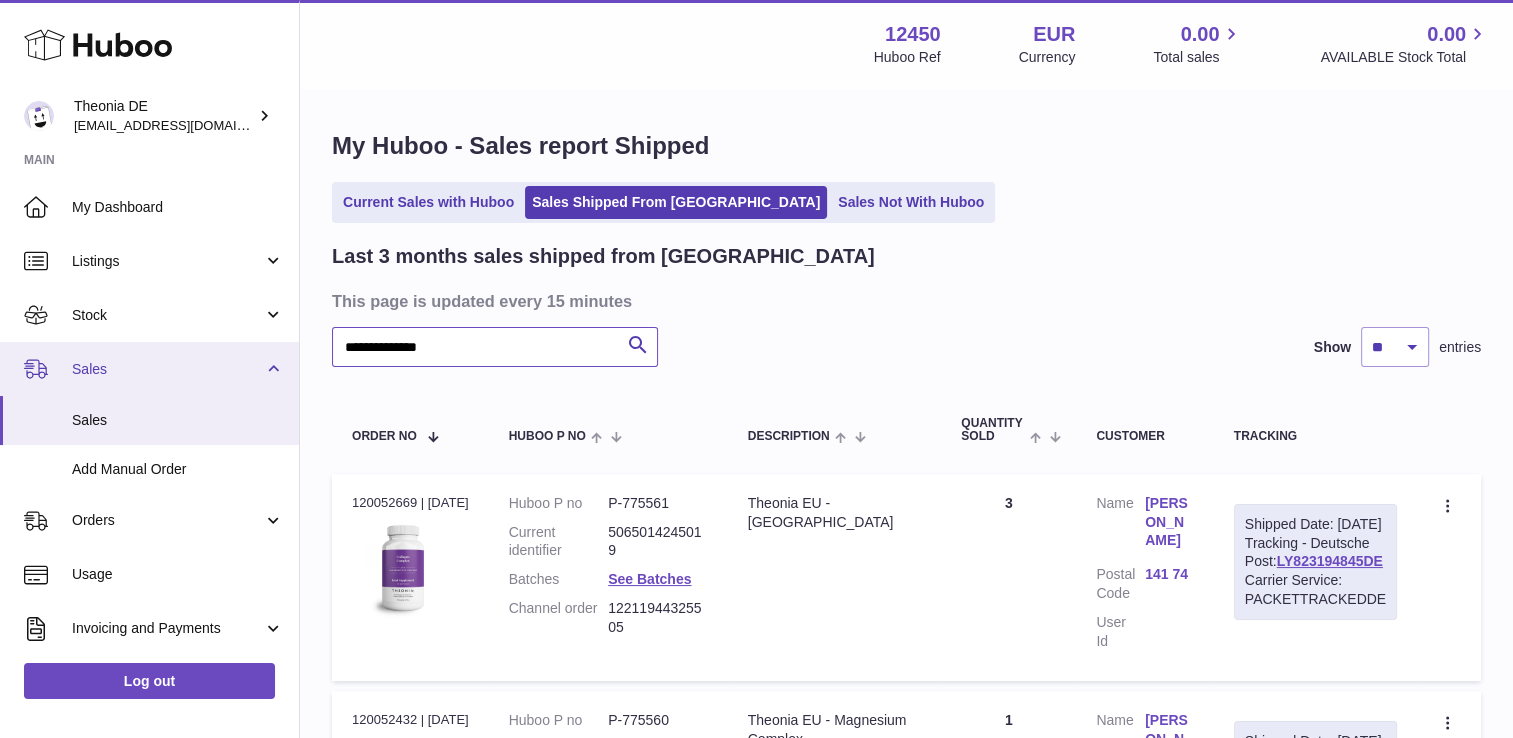 paste 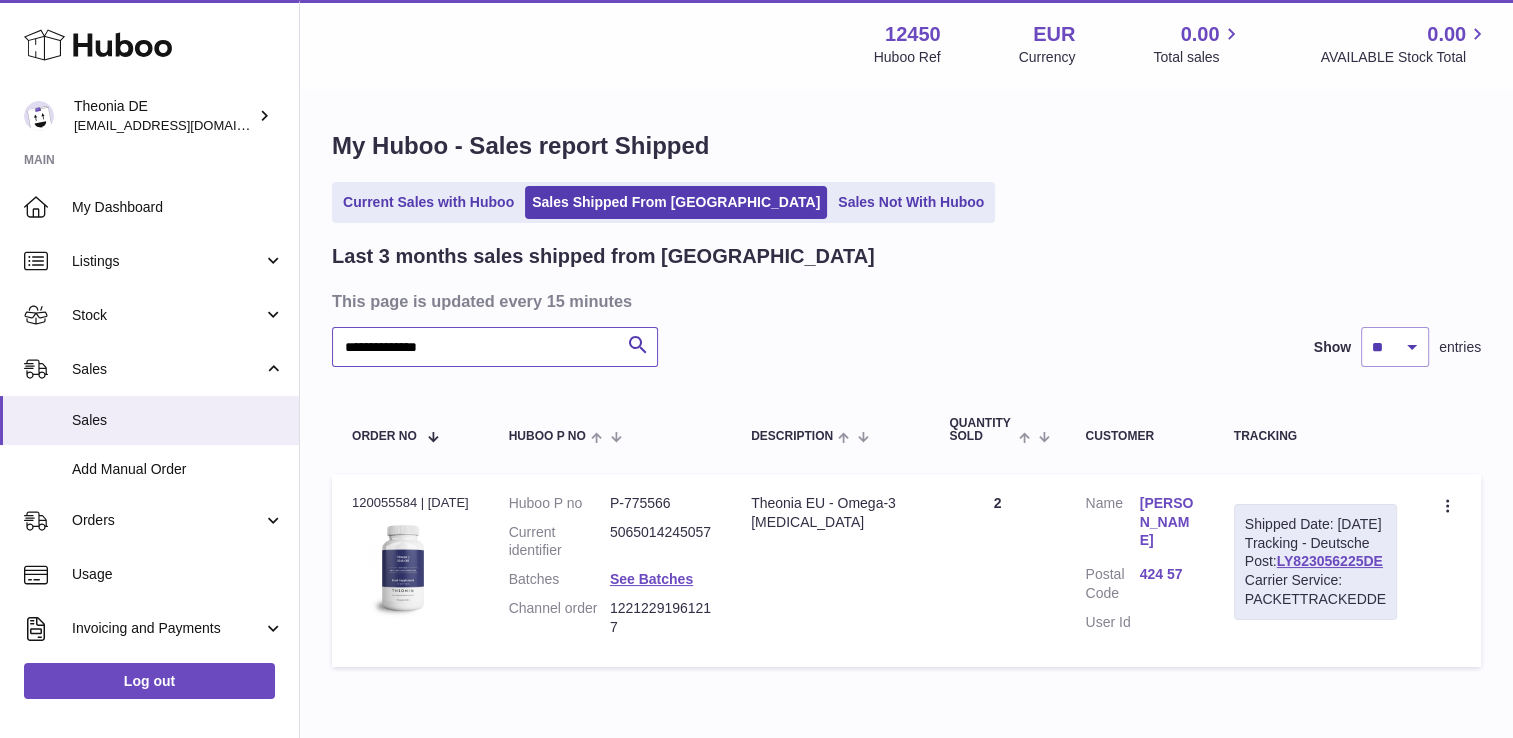 type on "**********" 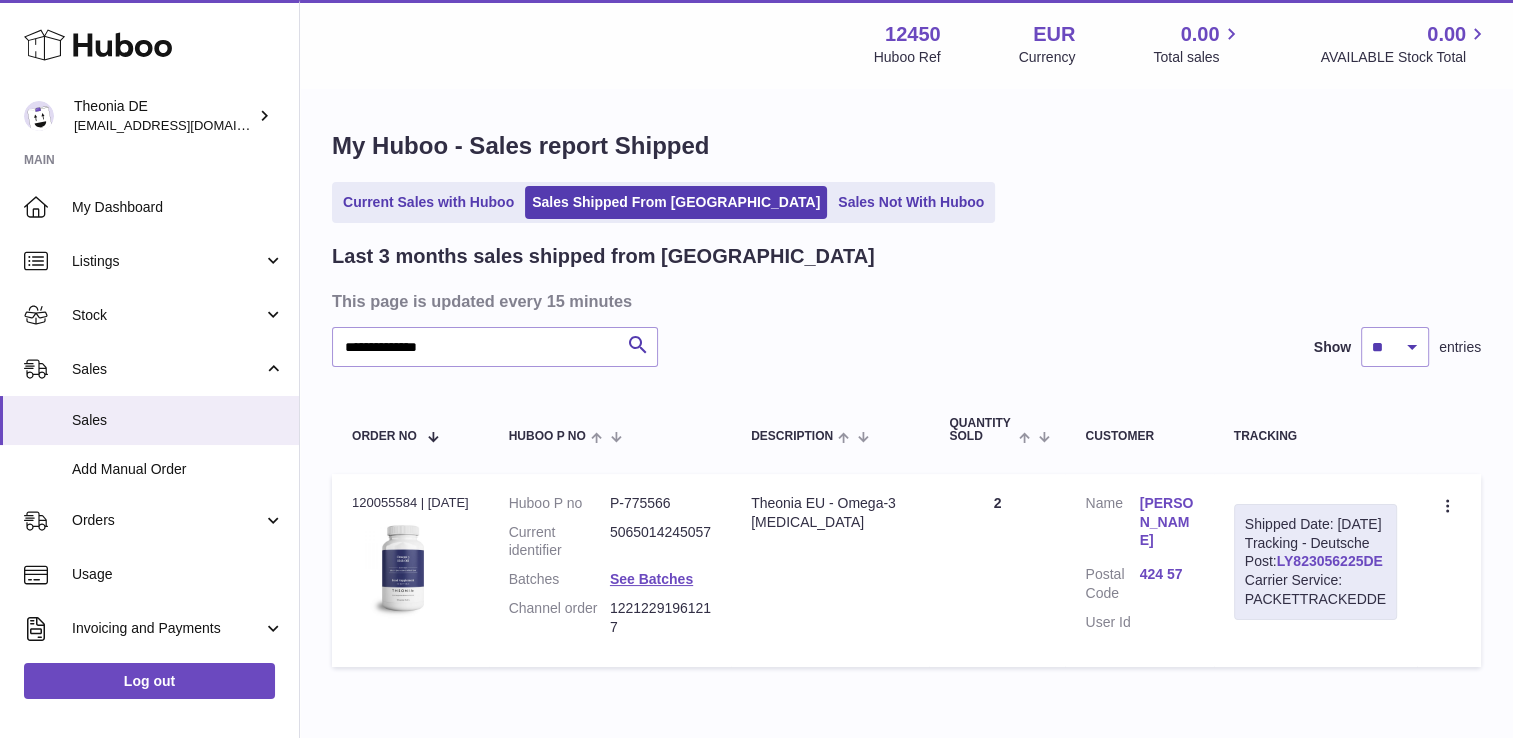 click on "LY823056225DE" at bounding box center (1330, 561) 